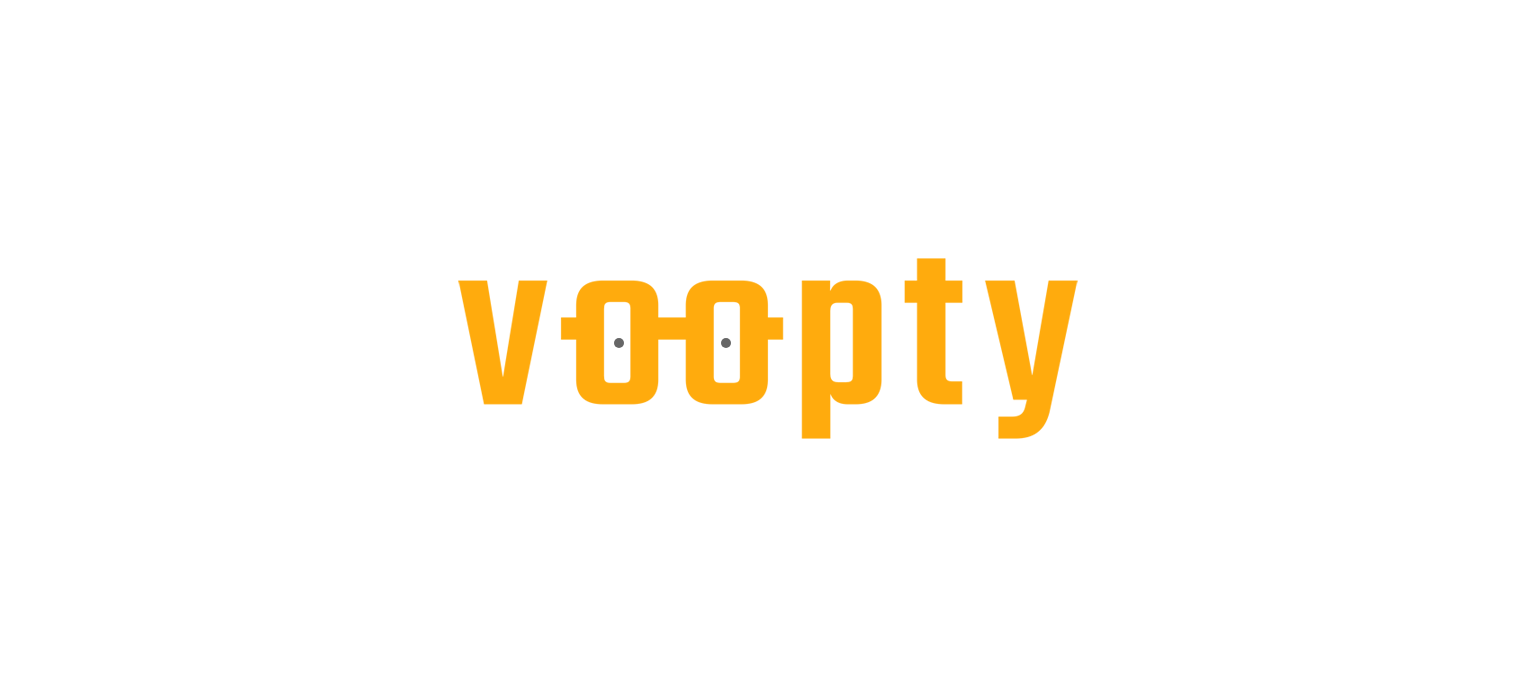 scroll, scrollTop: 0, scrollLeft: 0, axis: both 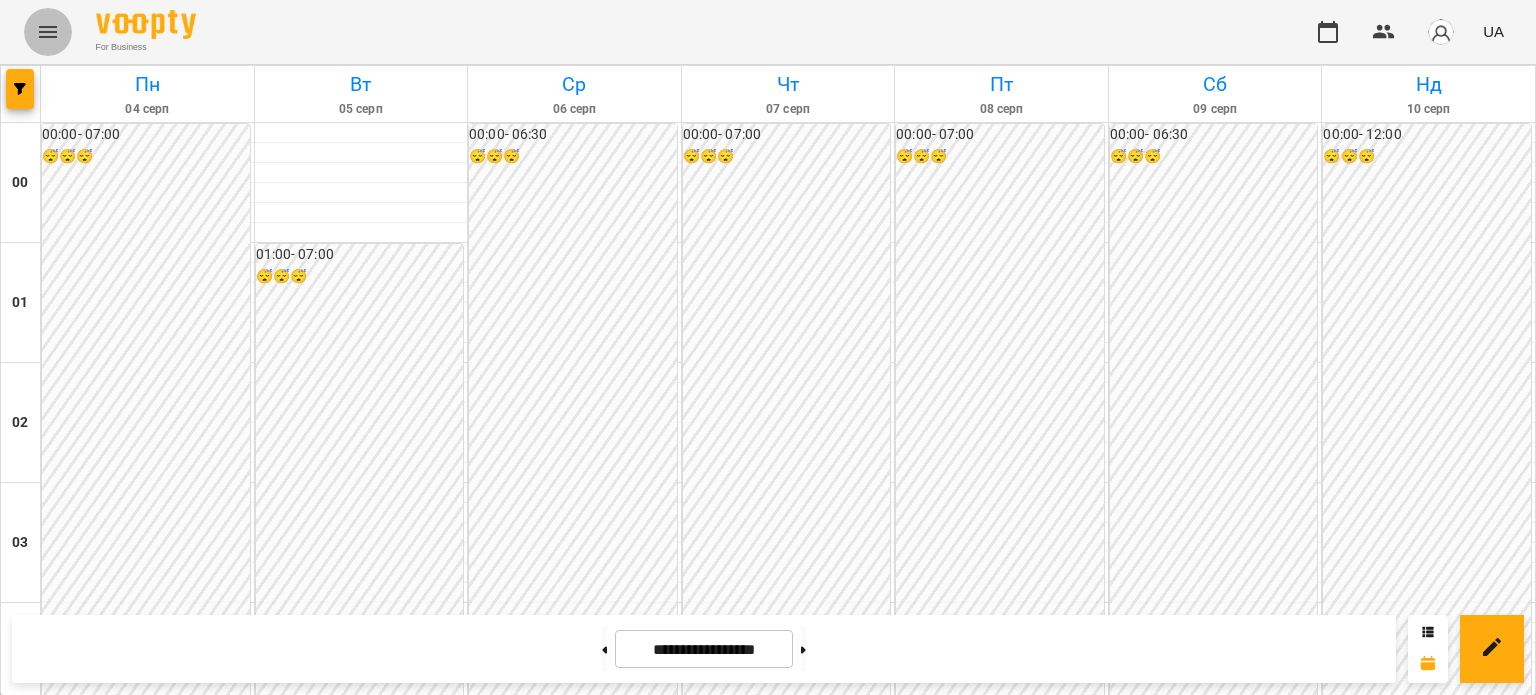 click 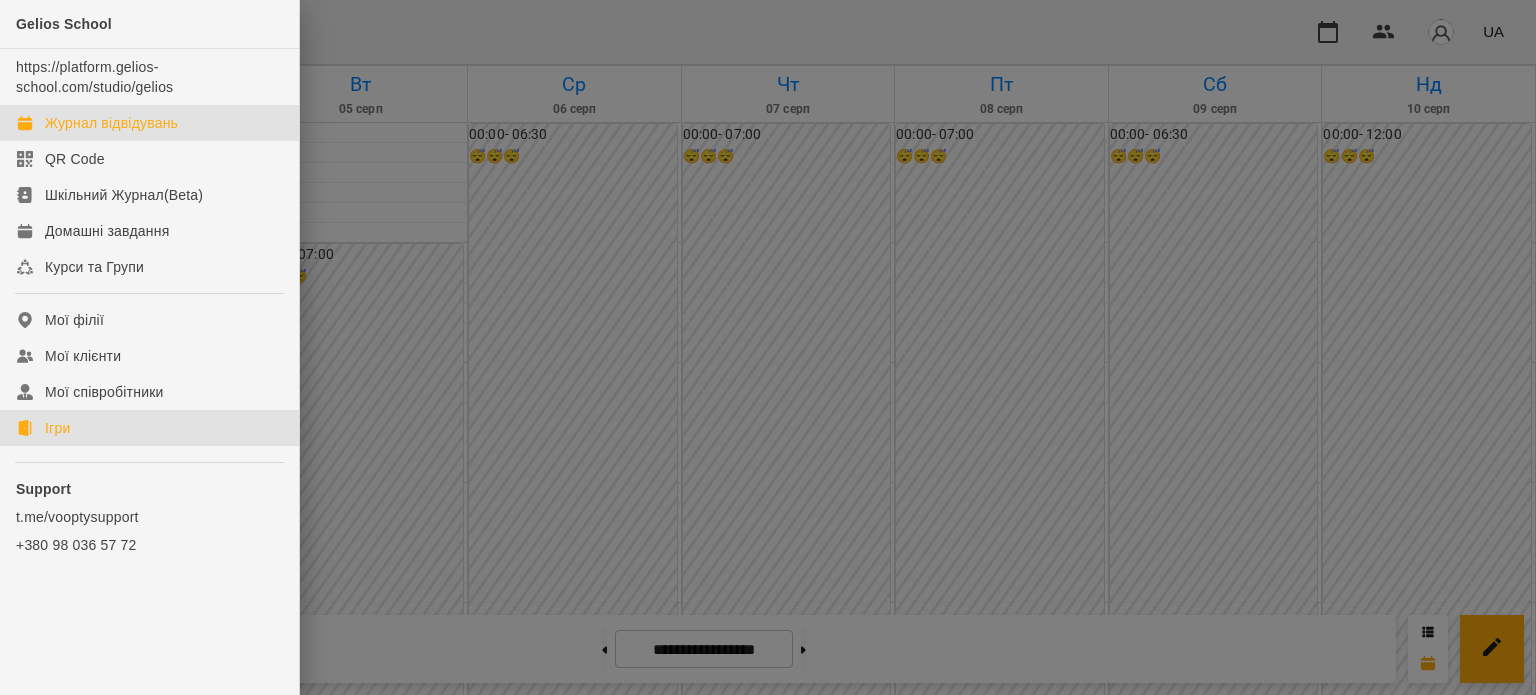 click on "Ігри" at bounding box center (57, 428) 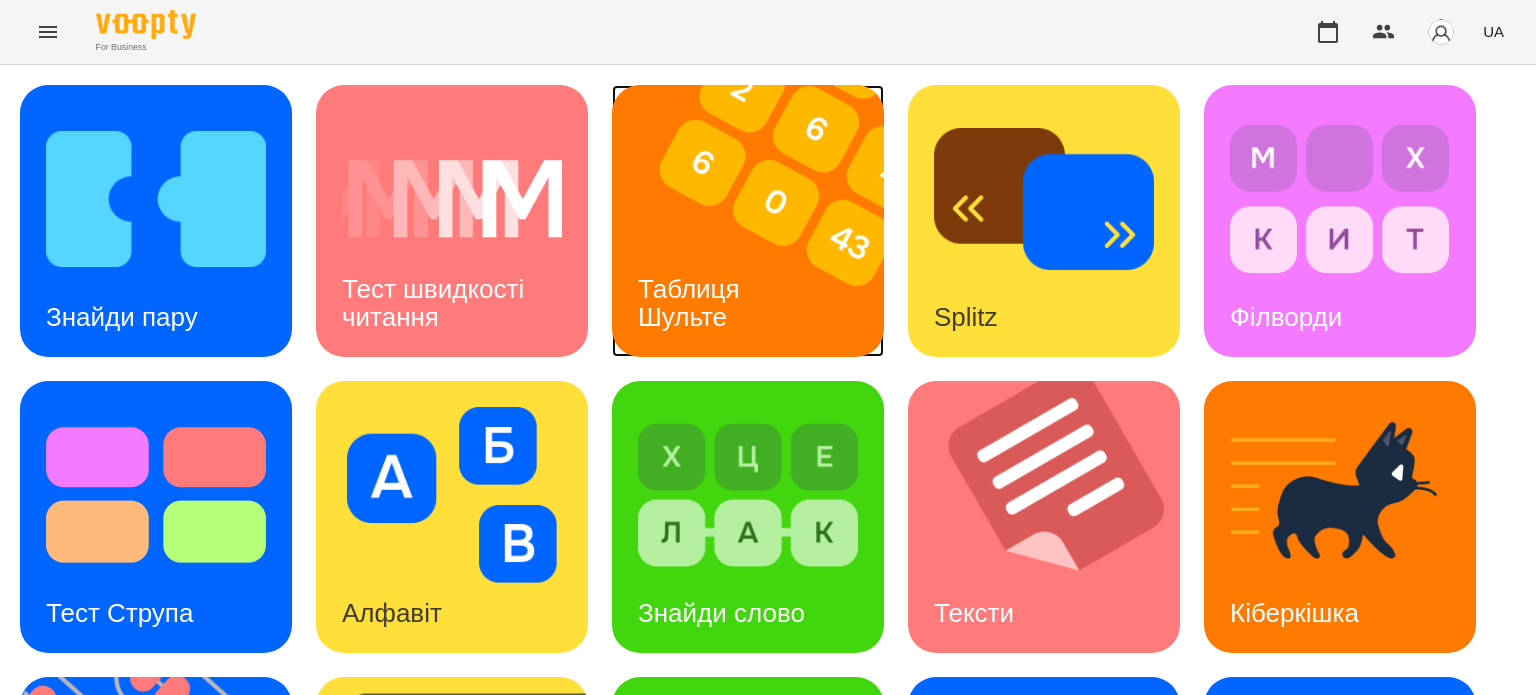 click on "Таблиця
Шульте" at bounding box center (692, 303) 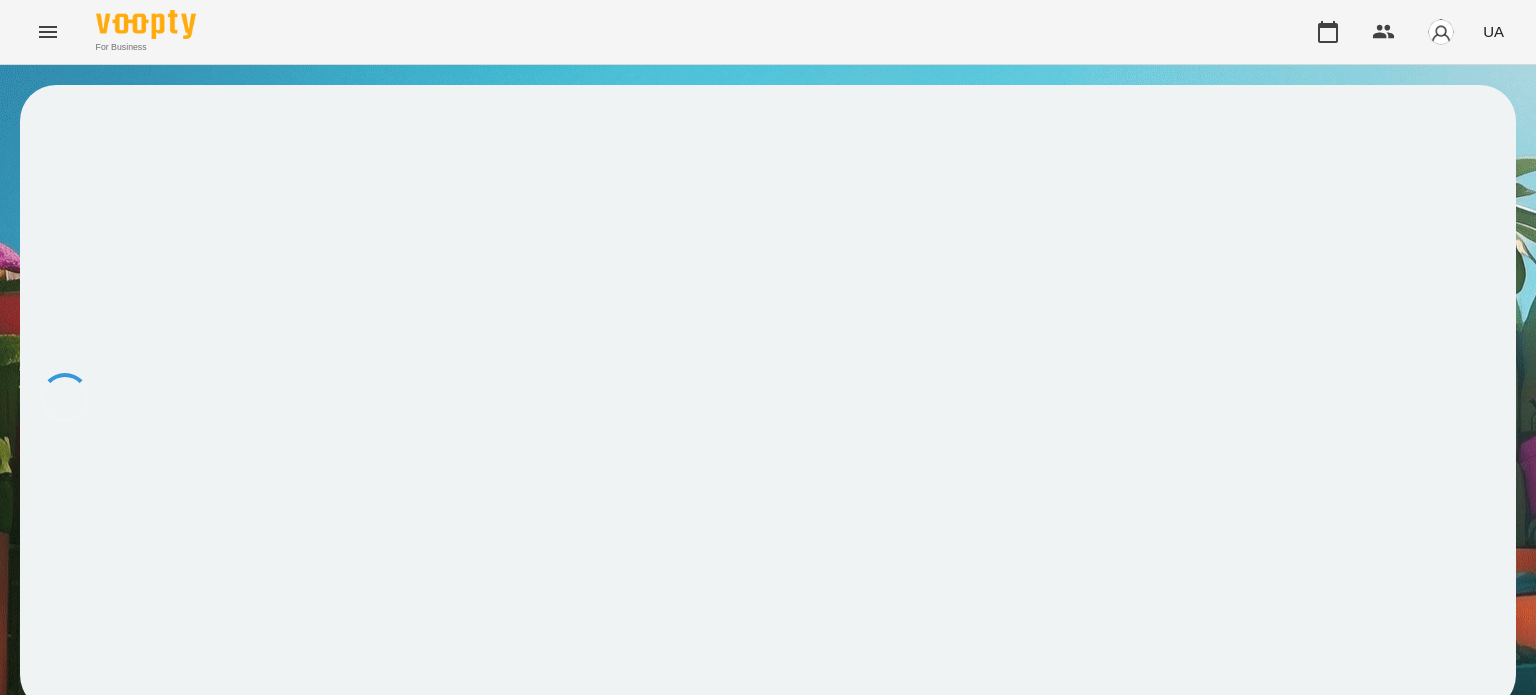click at bounding box center (768, 398) 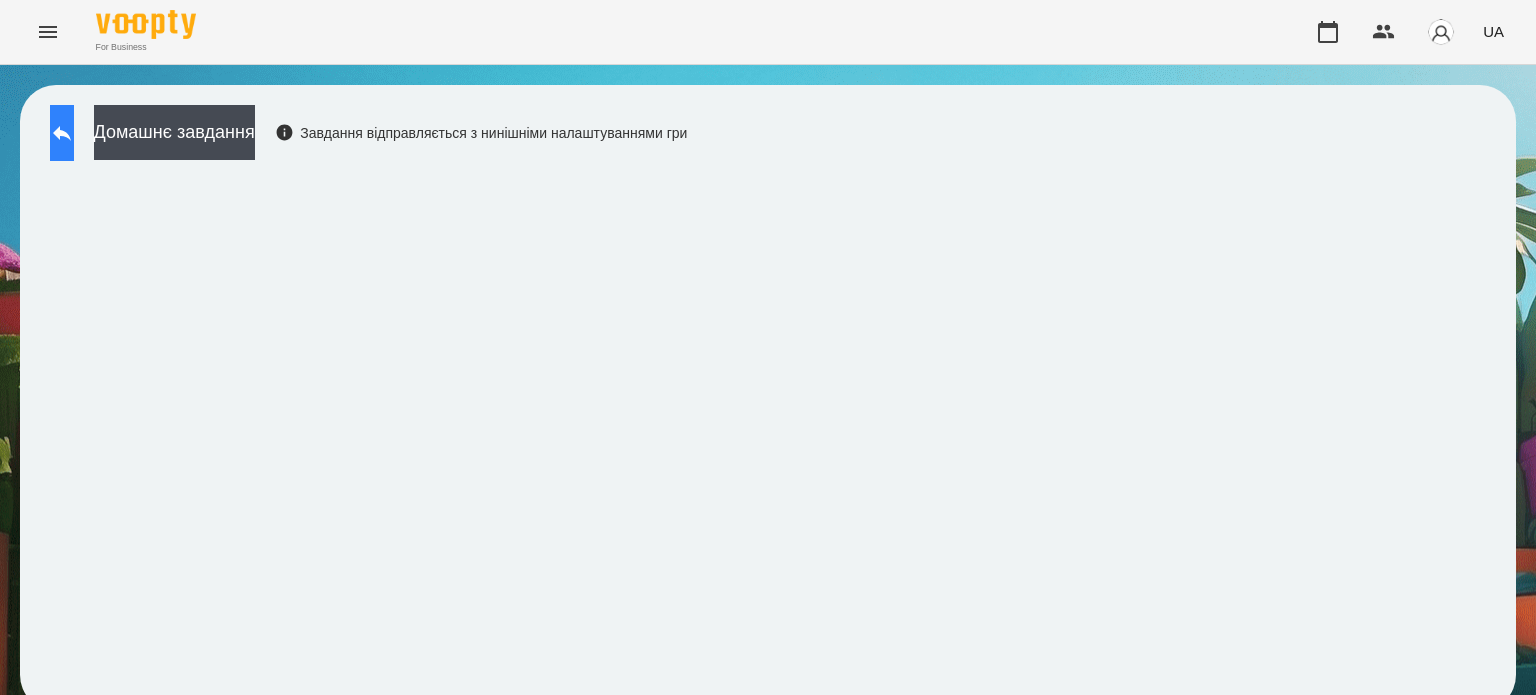 click at bounding box center (62, 133) 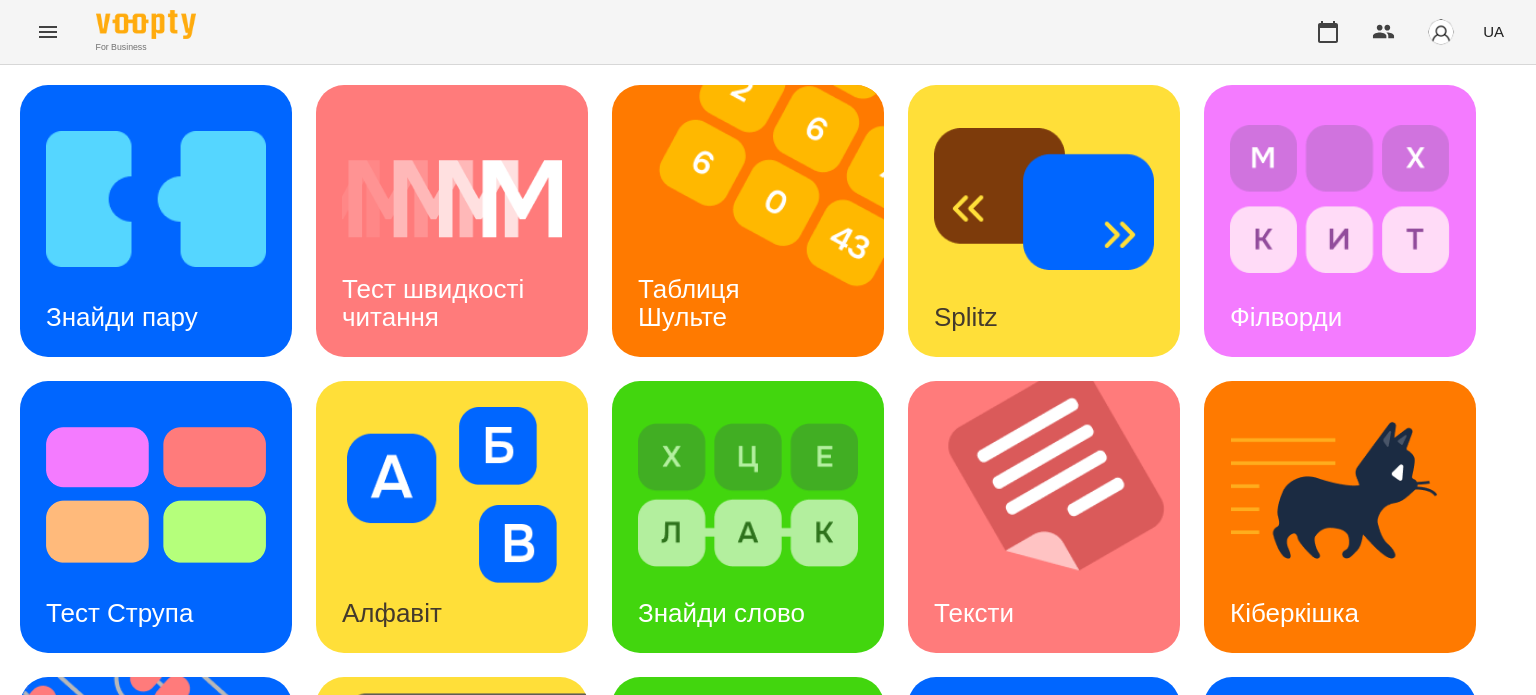 scroll, scrollTop: 569, scrollLeft: 0, axis: vertical 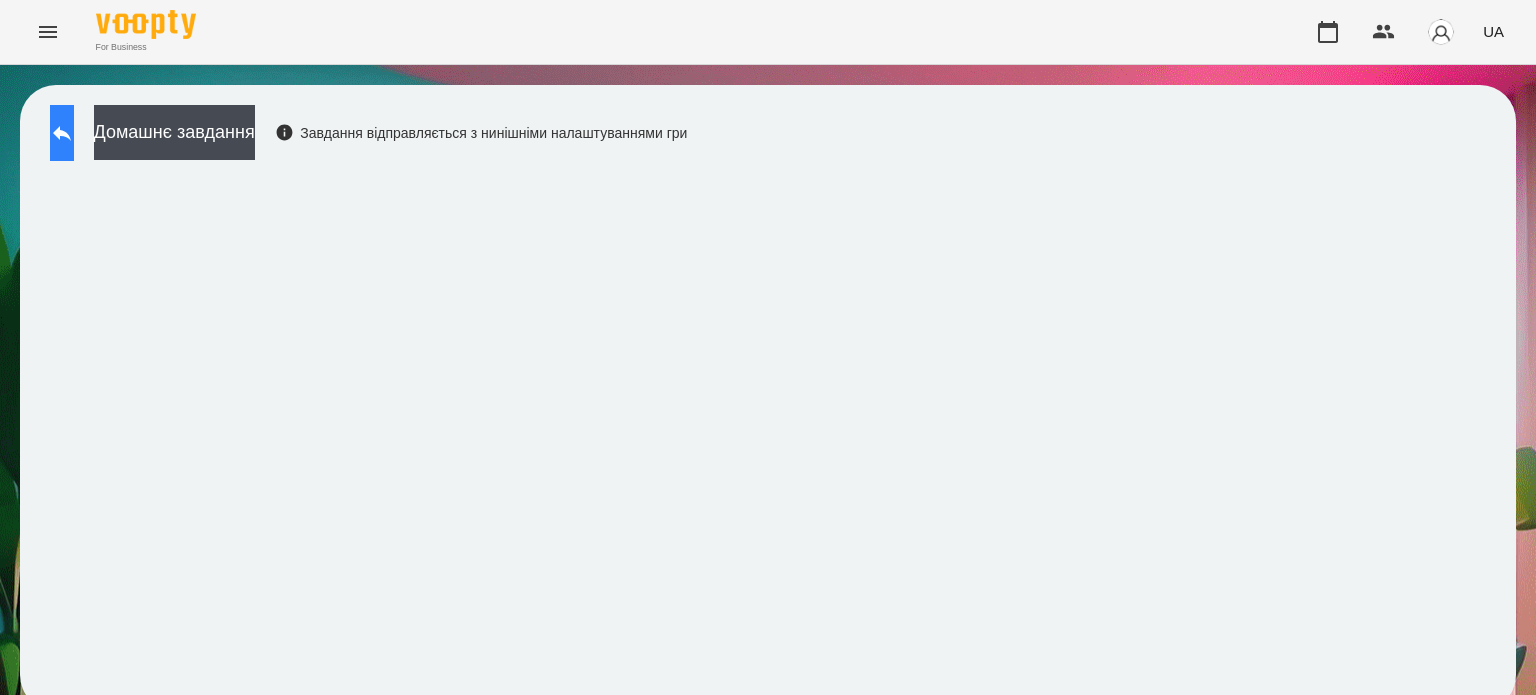 click 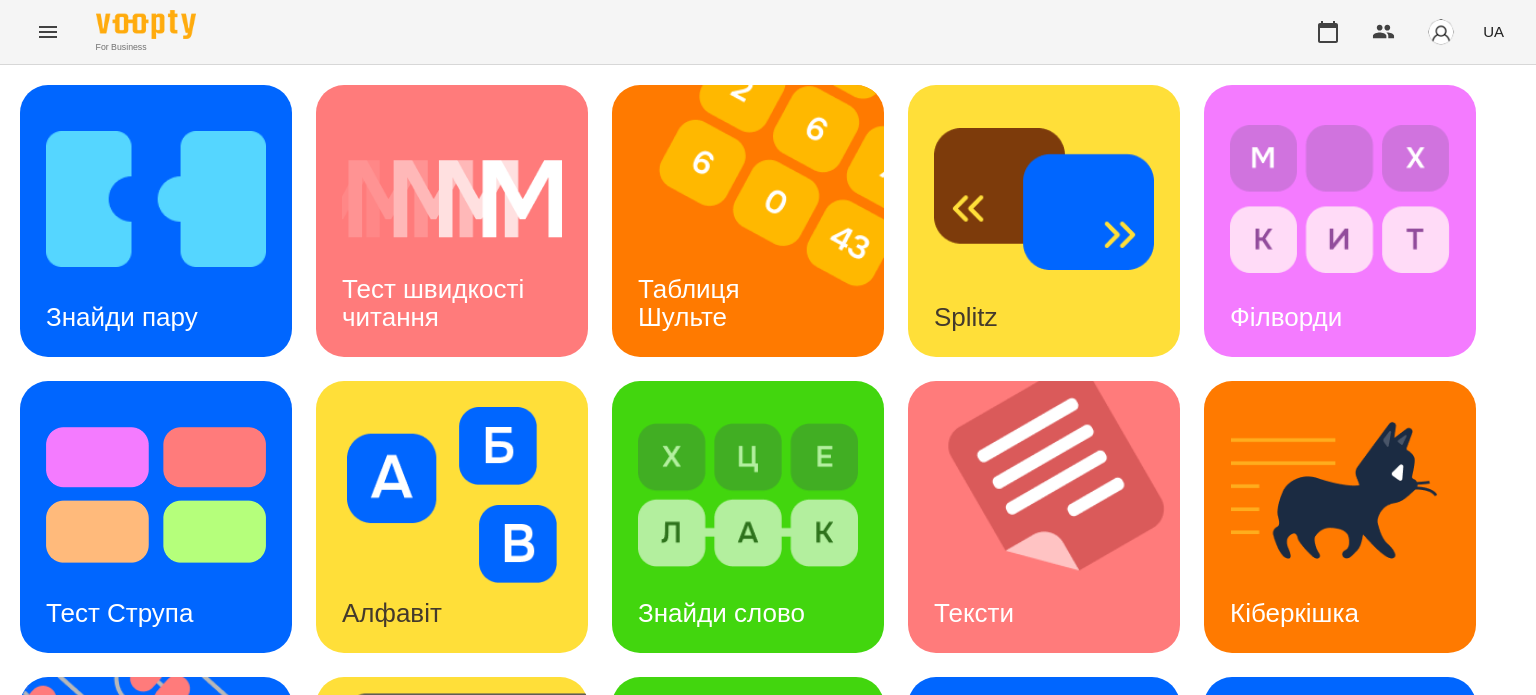 scroll, scrollTop: 440, scrollLeft: 0, axis: vertical 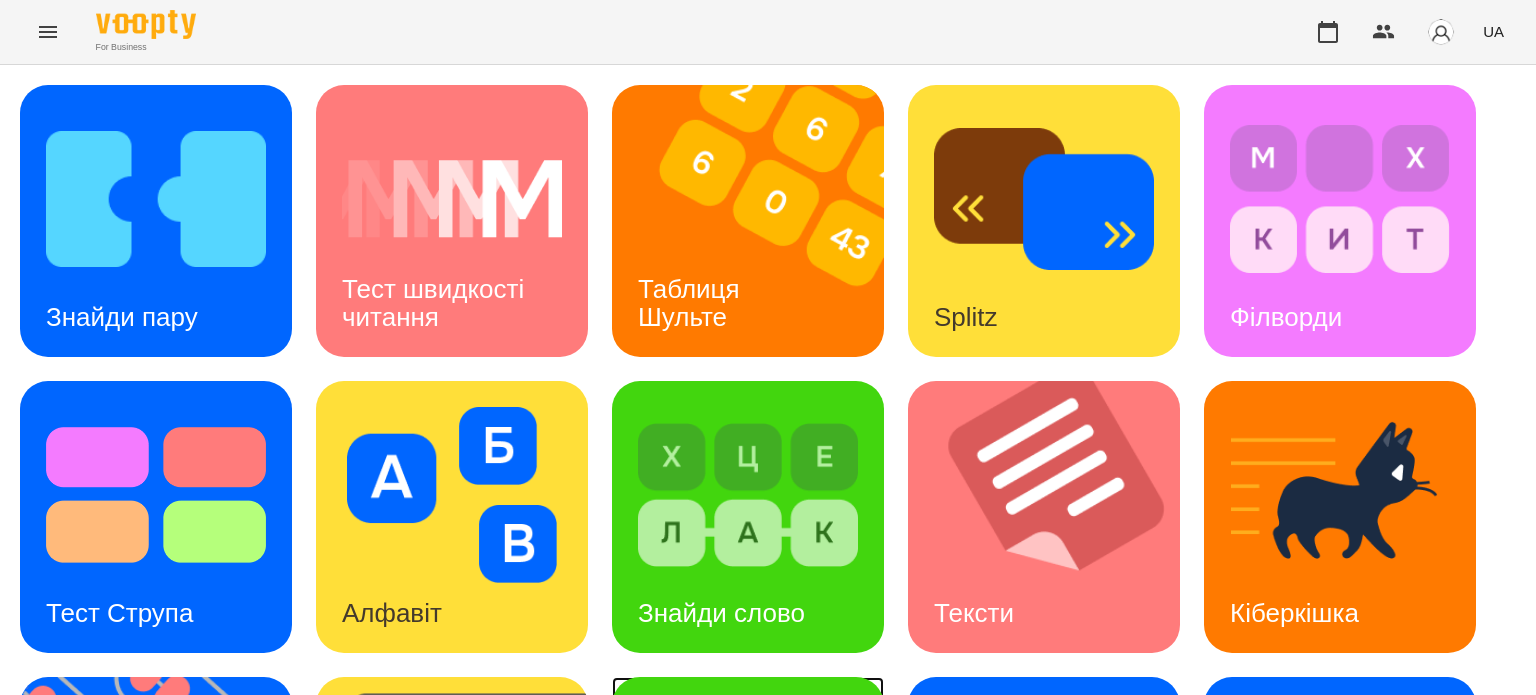 click on "Знайди
Кіберкішку" at bounding box center (701, 894) 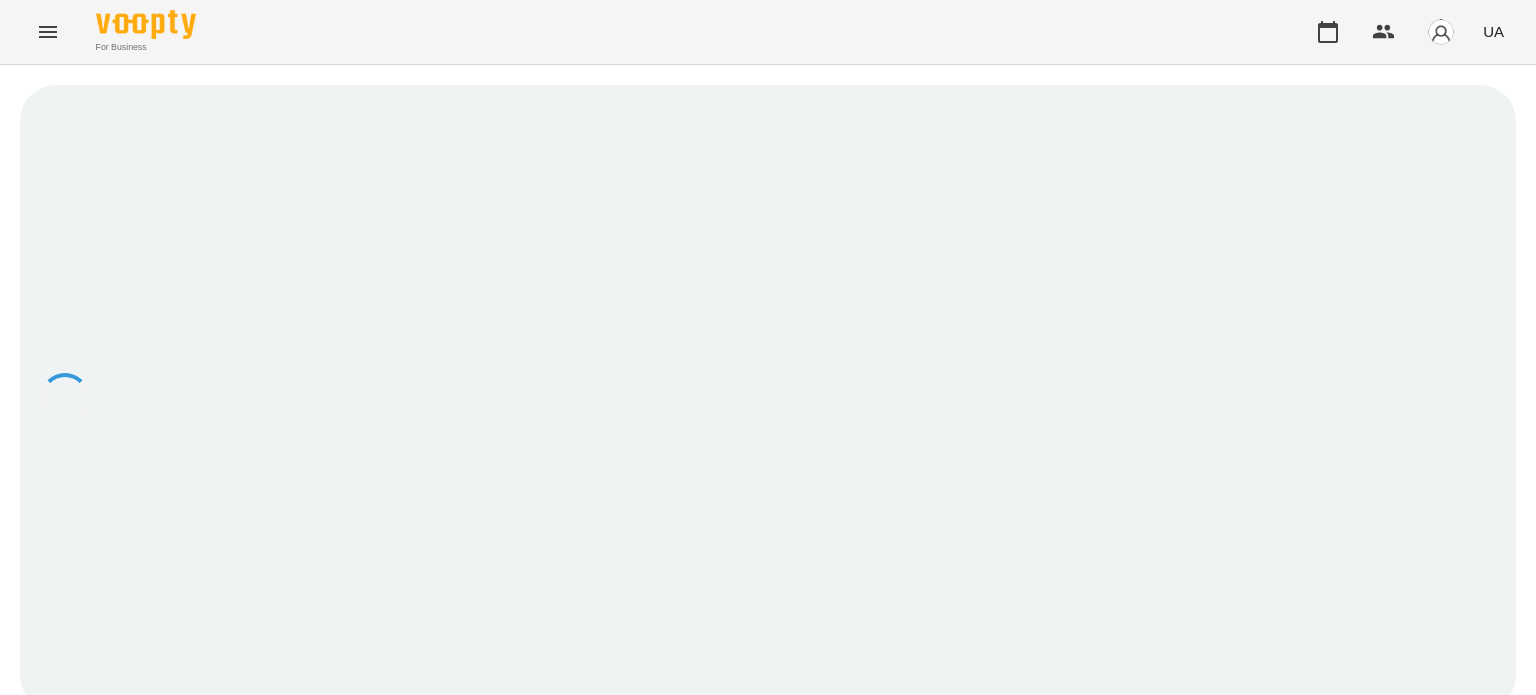 scroll, scrollTop: 0, scrollLeft: 0, axis: both 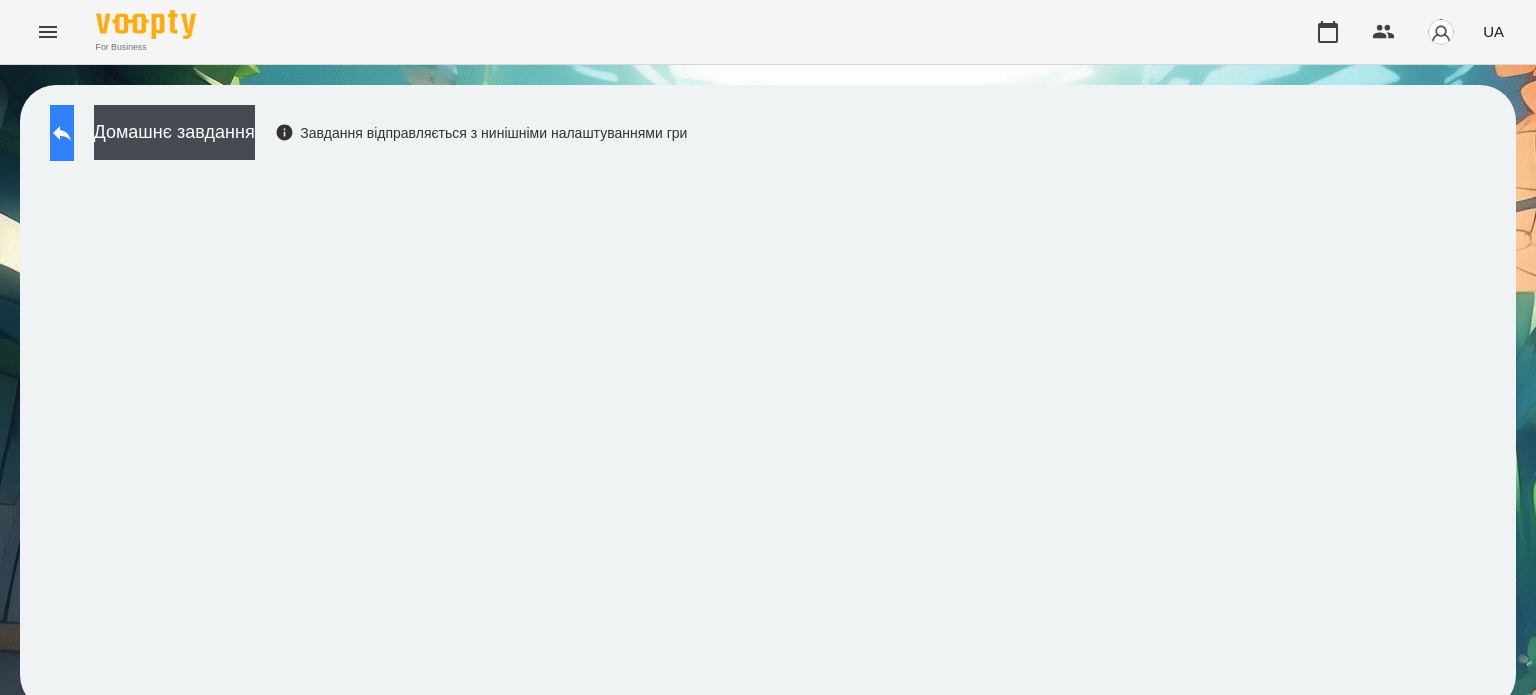 click 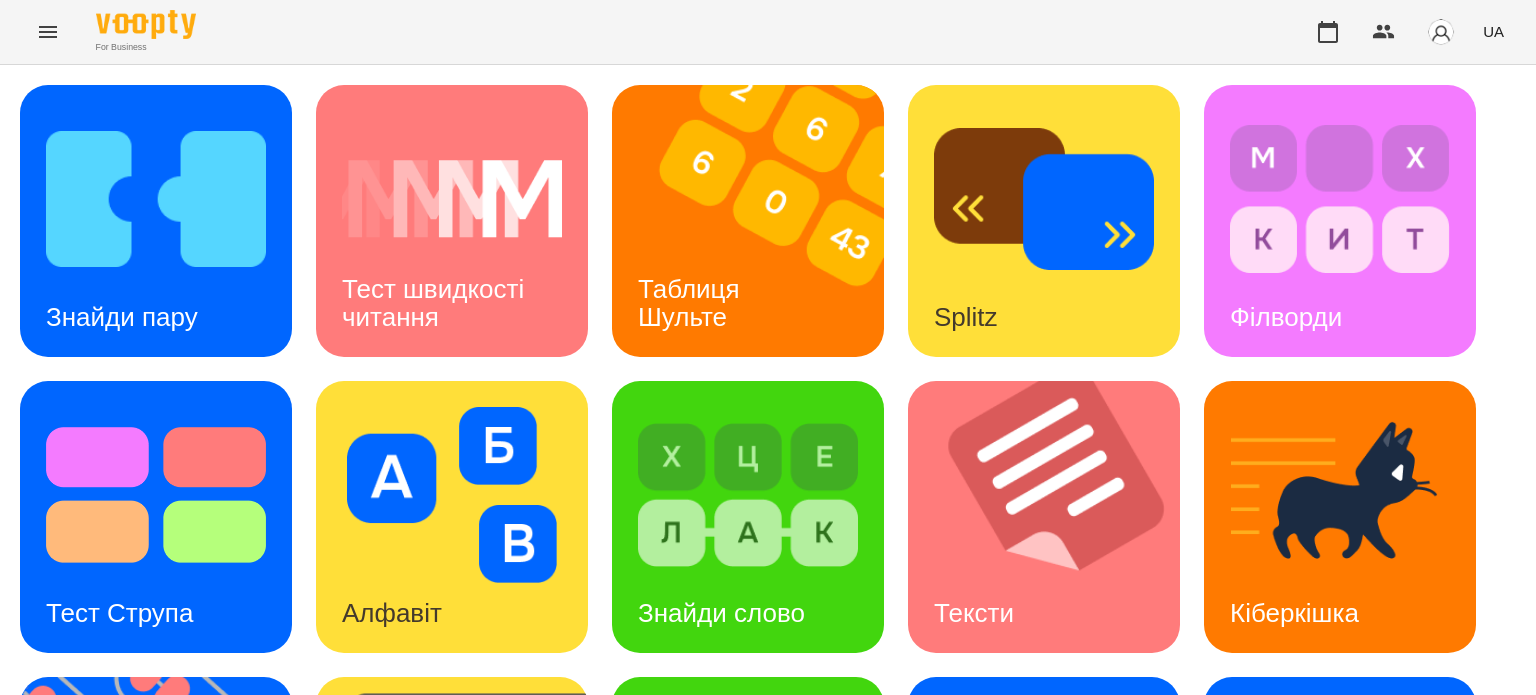 scroll, scrollTop: 400, scrollLeft: 0, axis: vertical 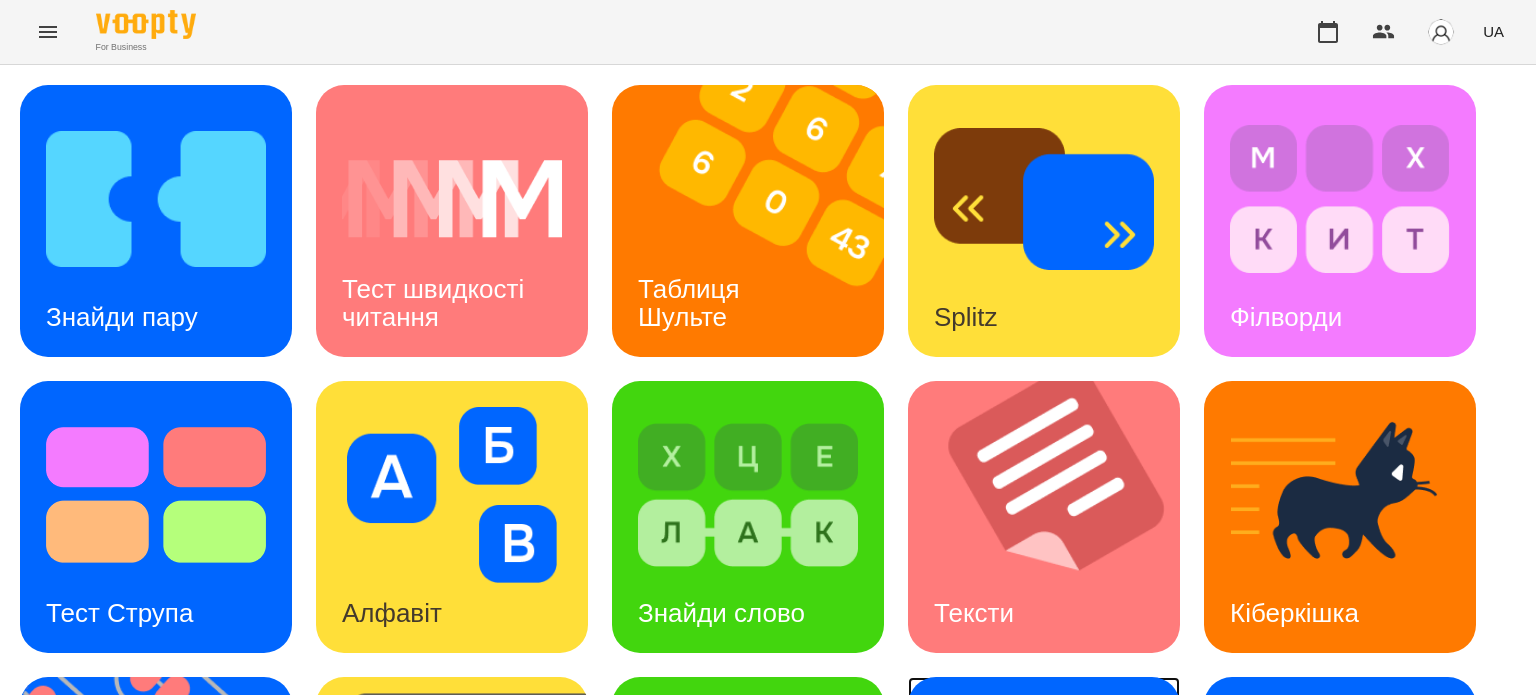click at bounding box center [1044, 791] 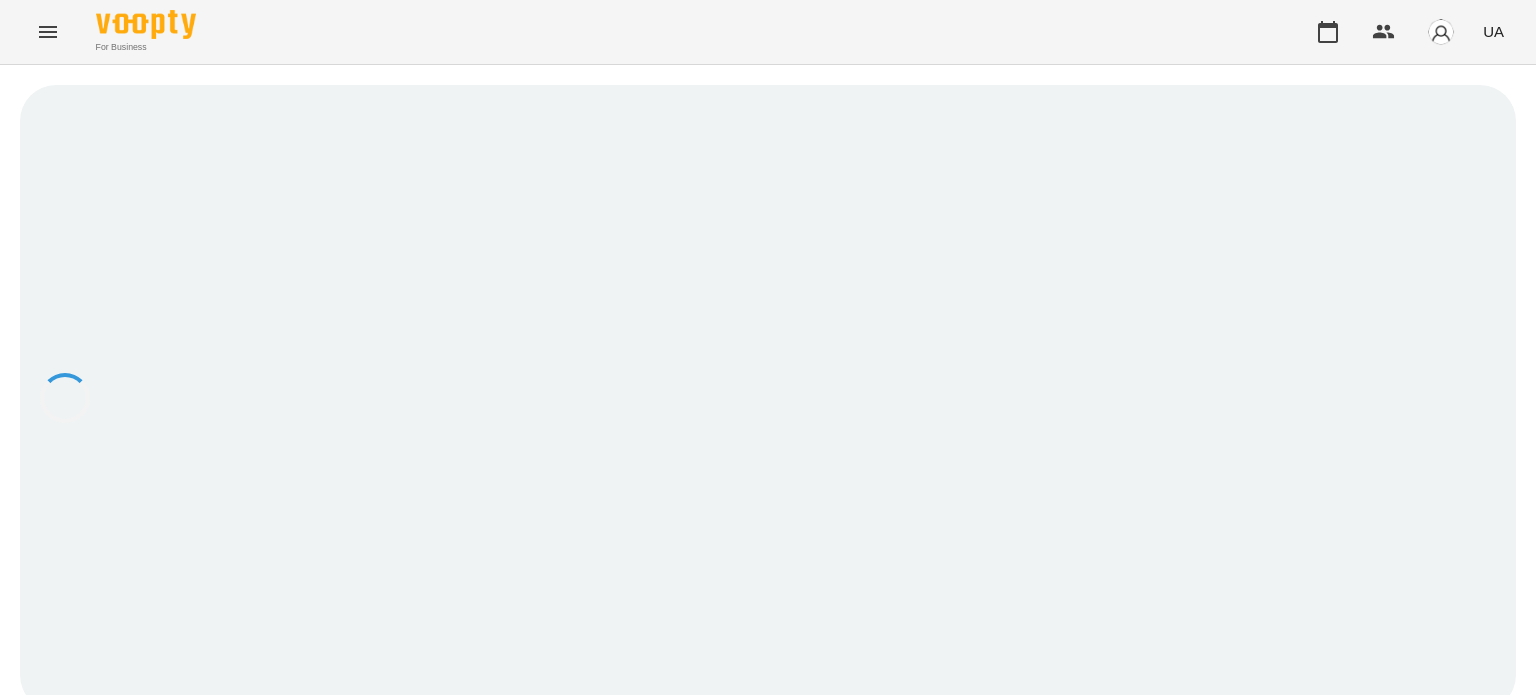scroll, scrollTop: 0, scrollLeft: 0, axis: both 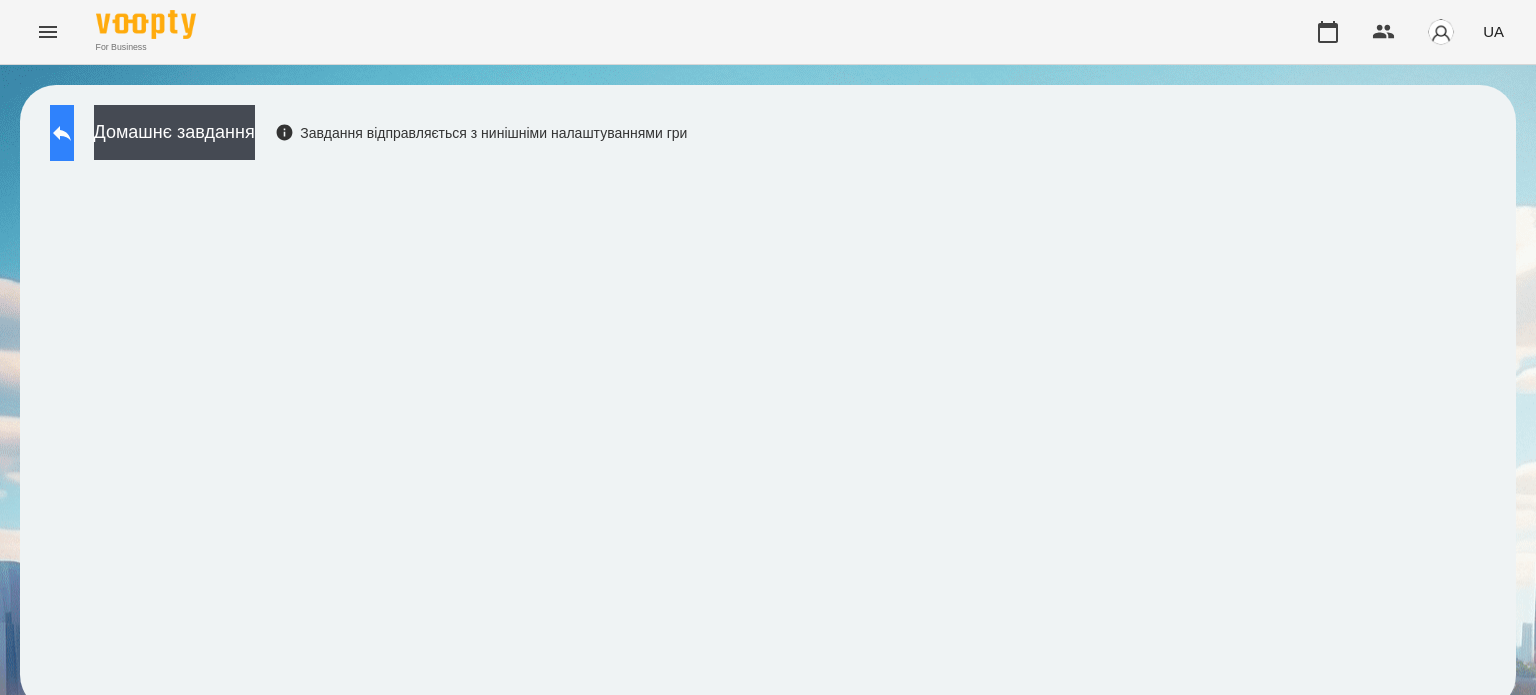 click at bounding box center (62, 133) 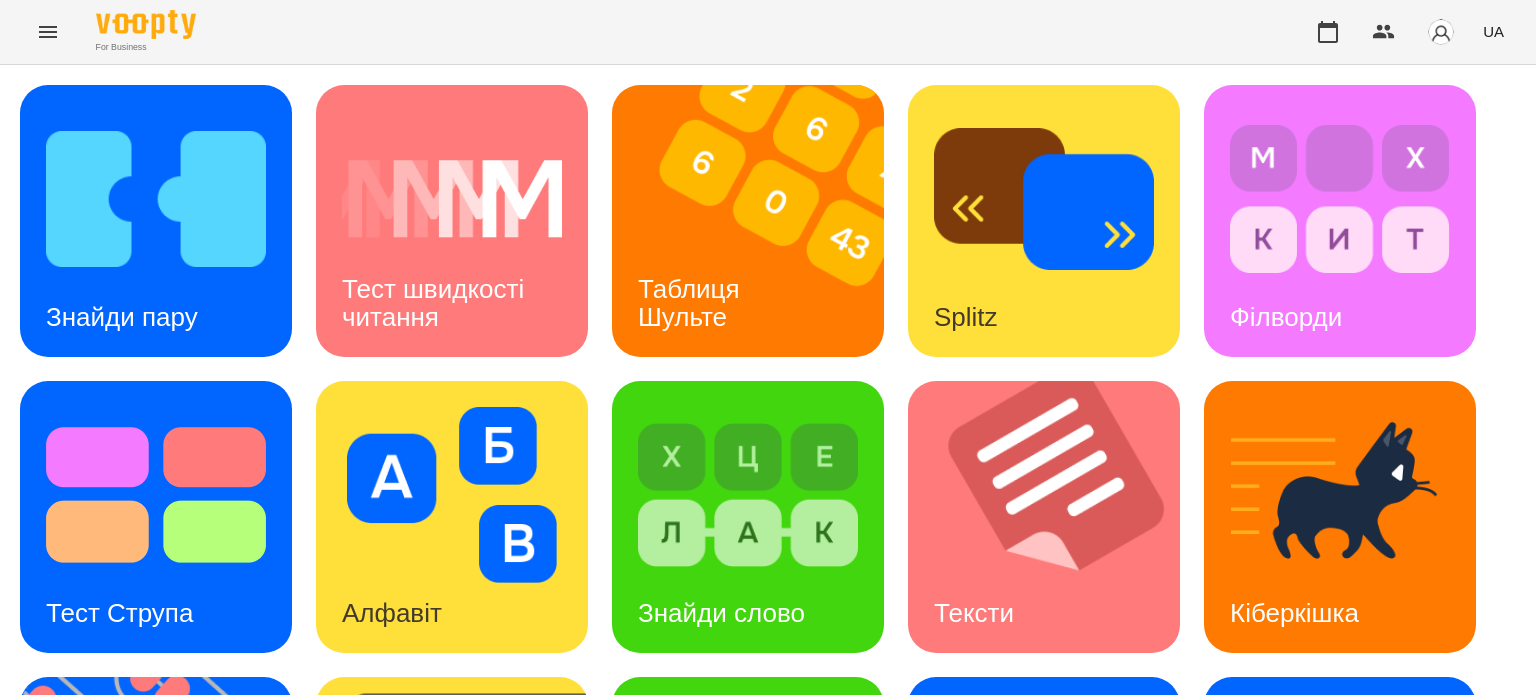 scroll, scrollTop: 366, scrollLeft: 0, axis: vertical 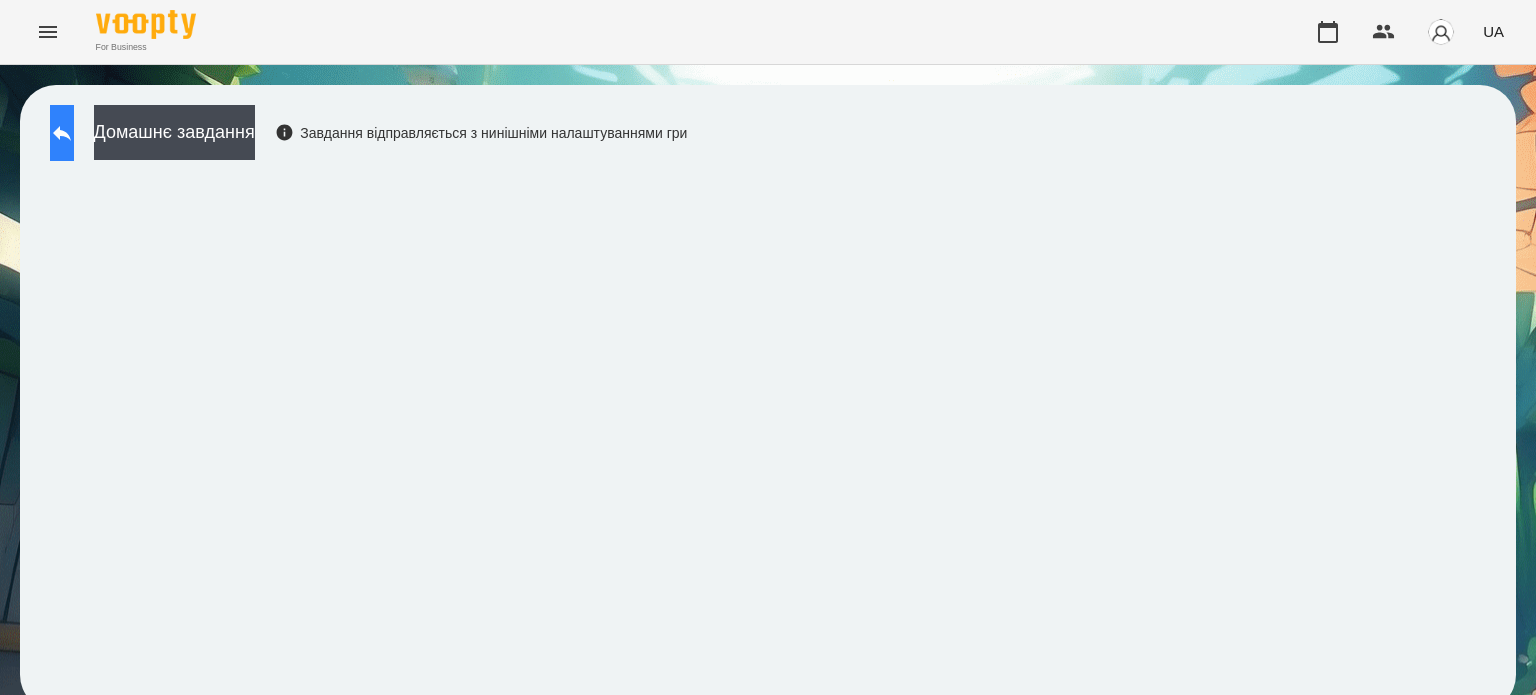 click 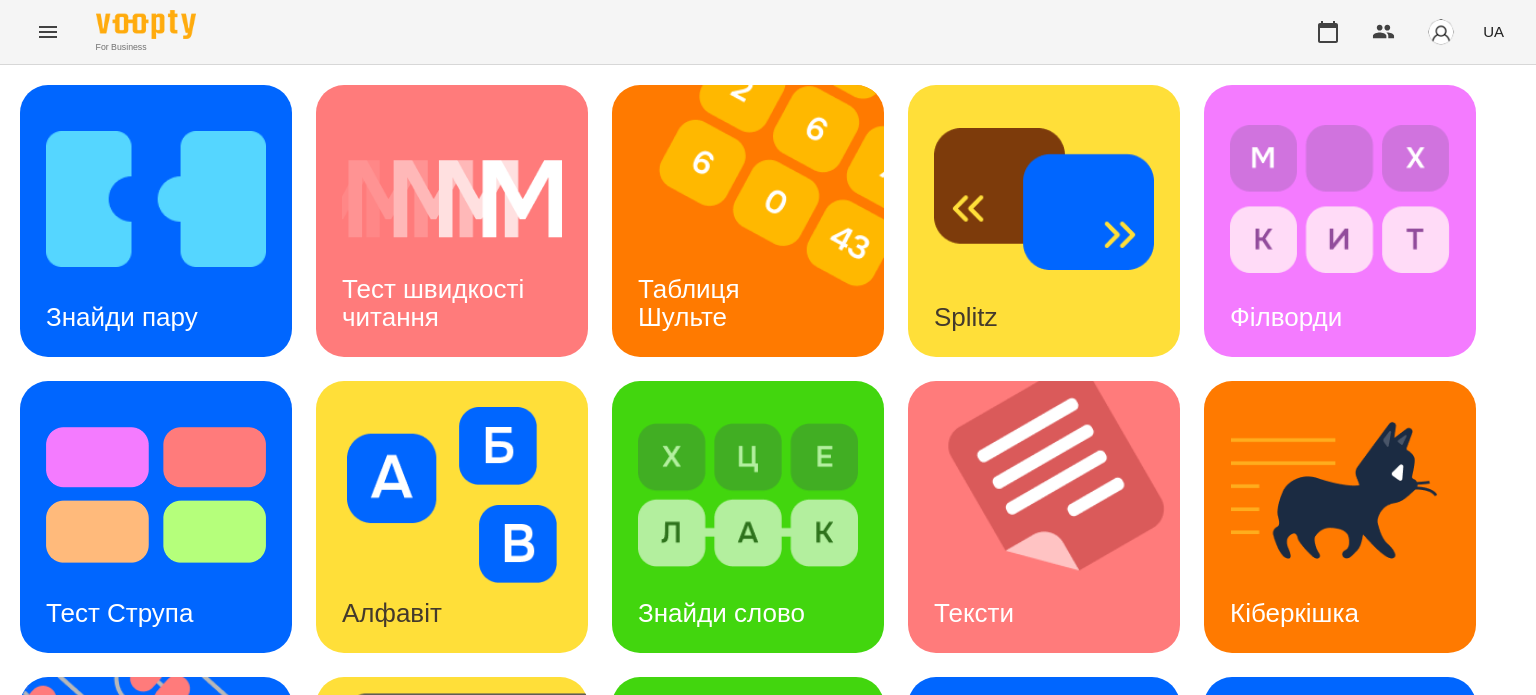 scroll, scrollTop: 569, scrollLeft: 0, axis: vertical 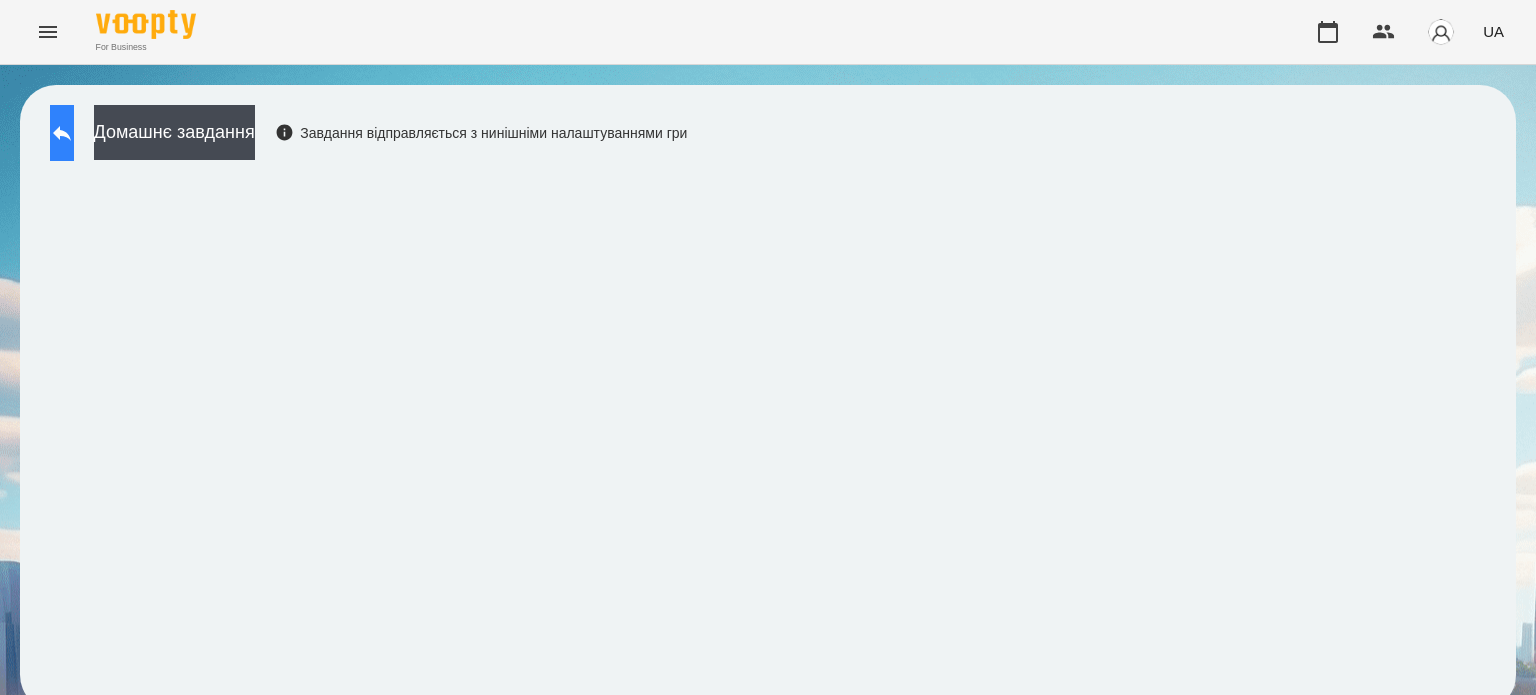 click 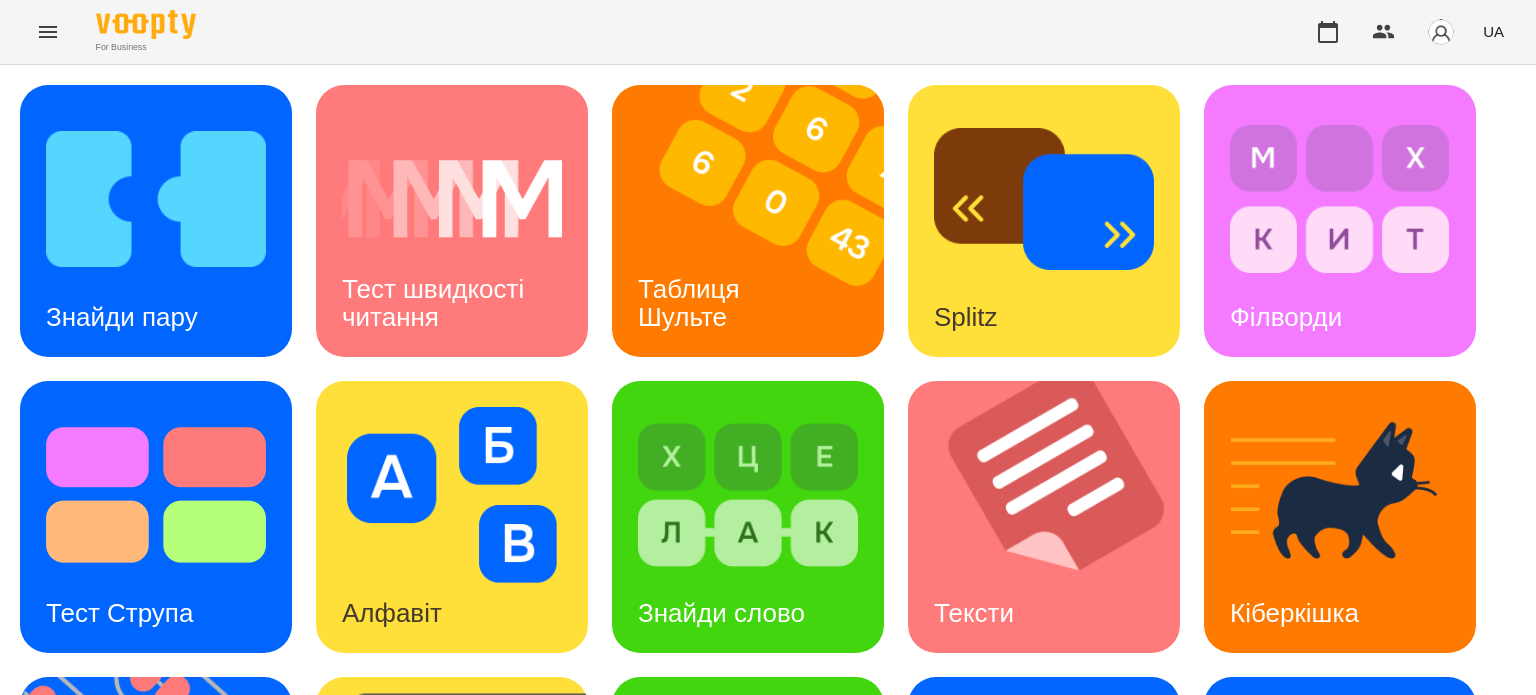 scroll, scrollTop: 569, scrollLeft: 0, axis: vertical 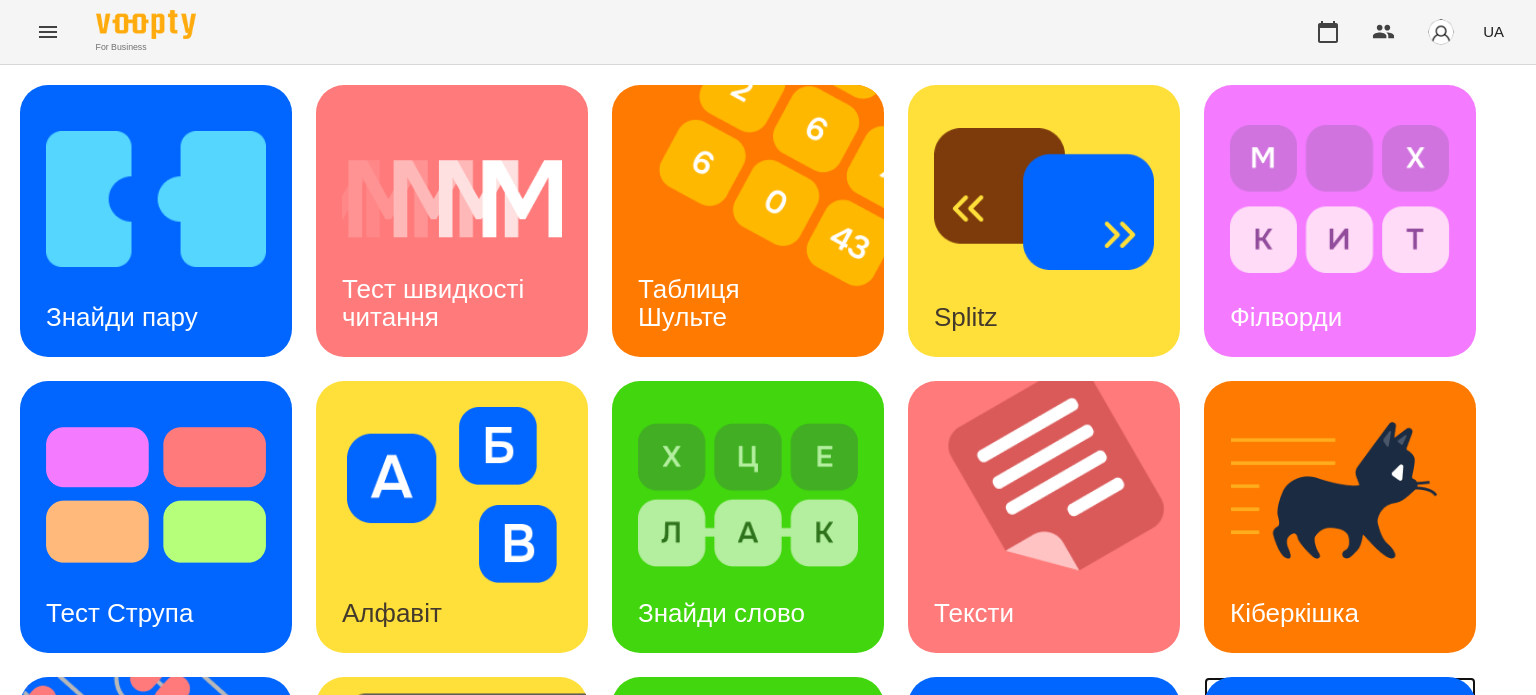 click on "Ментальний
рахунок" at bounding box center (1308, 894) 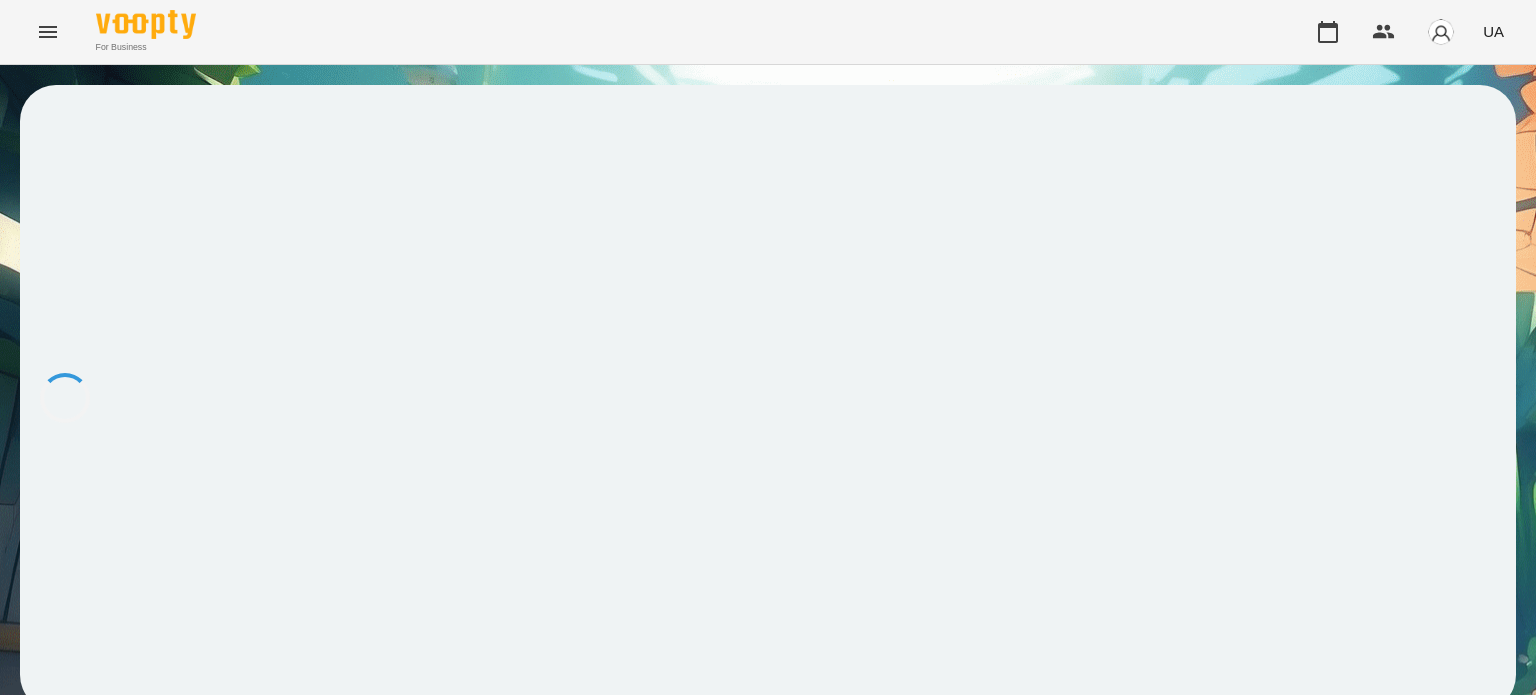 scroll, scrollTop: 0, scrollLeft: 0, axis: both 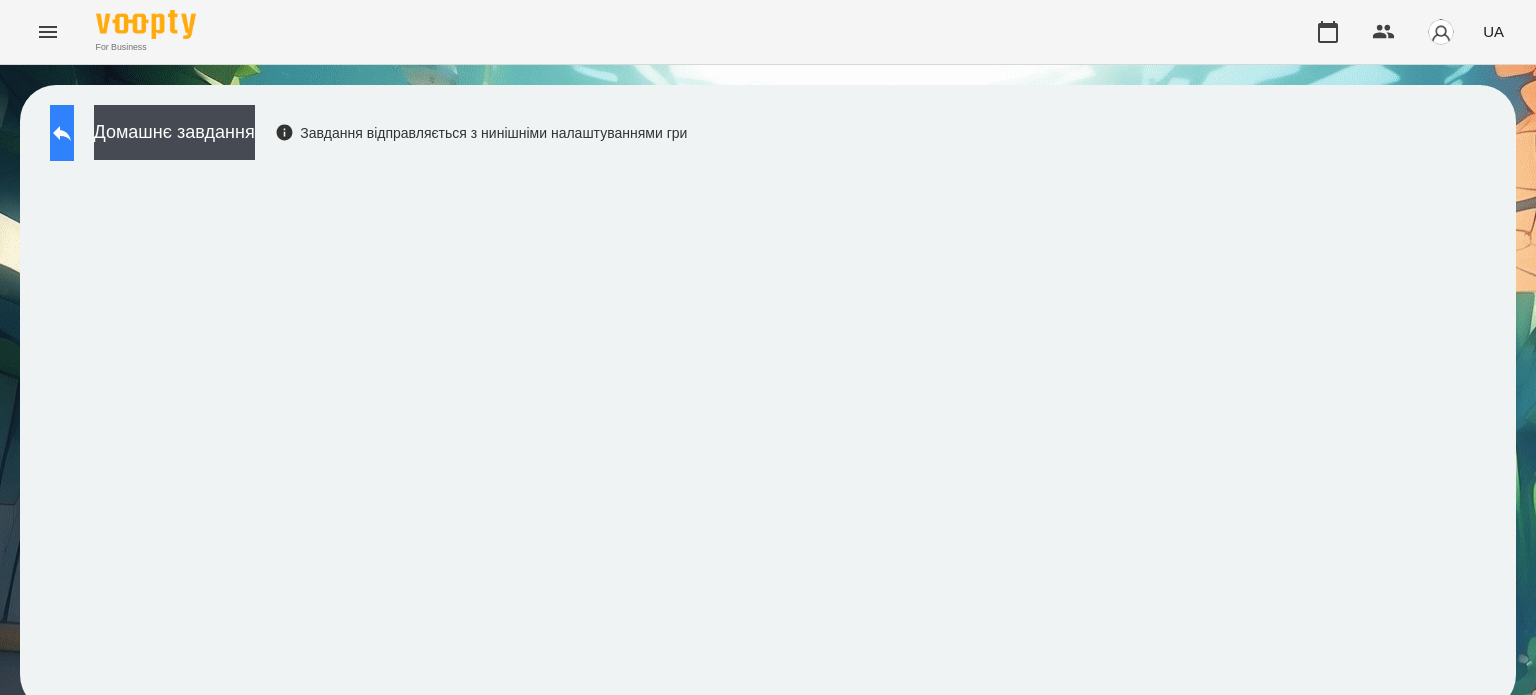 click 